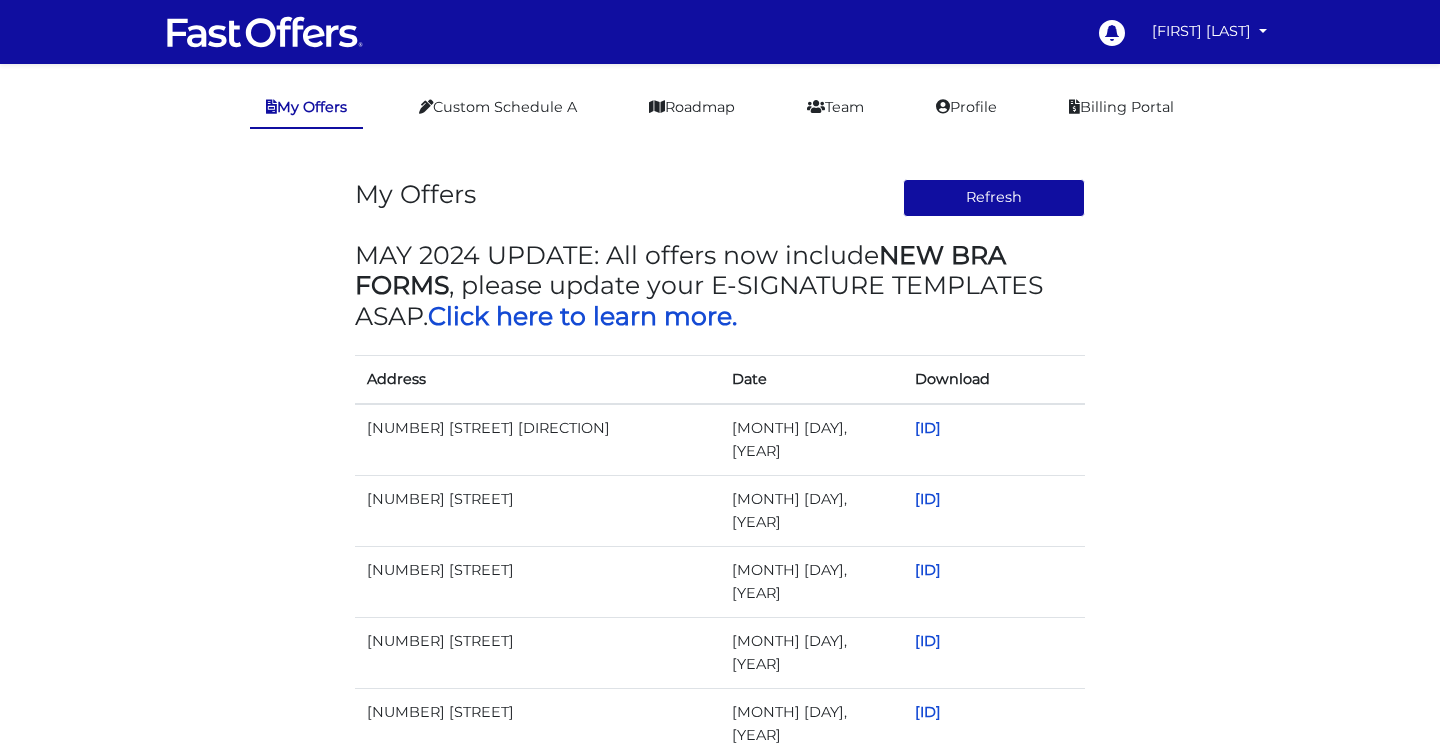 scroll, scrollTop: 0, scrollLeft: 0, axis: both 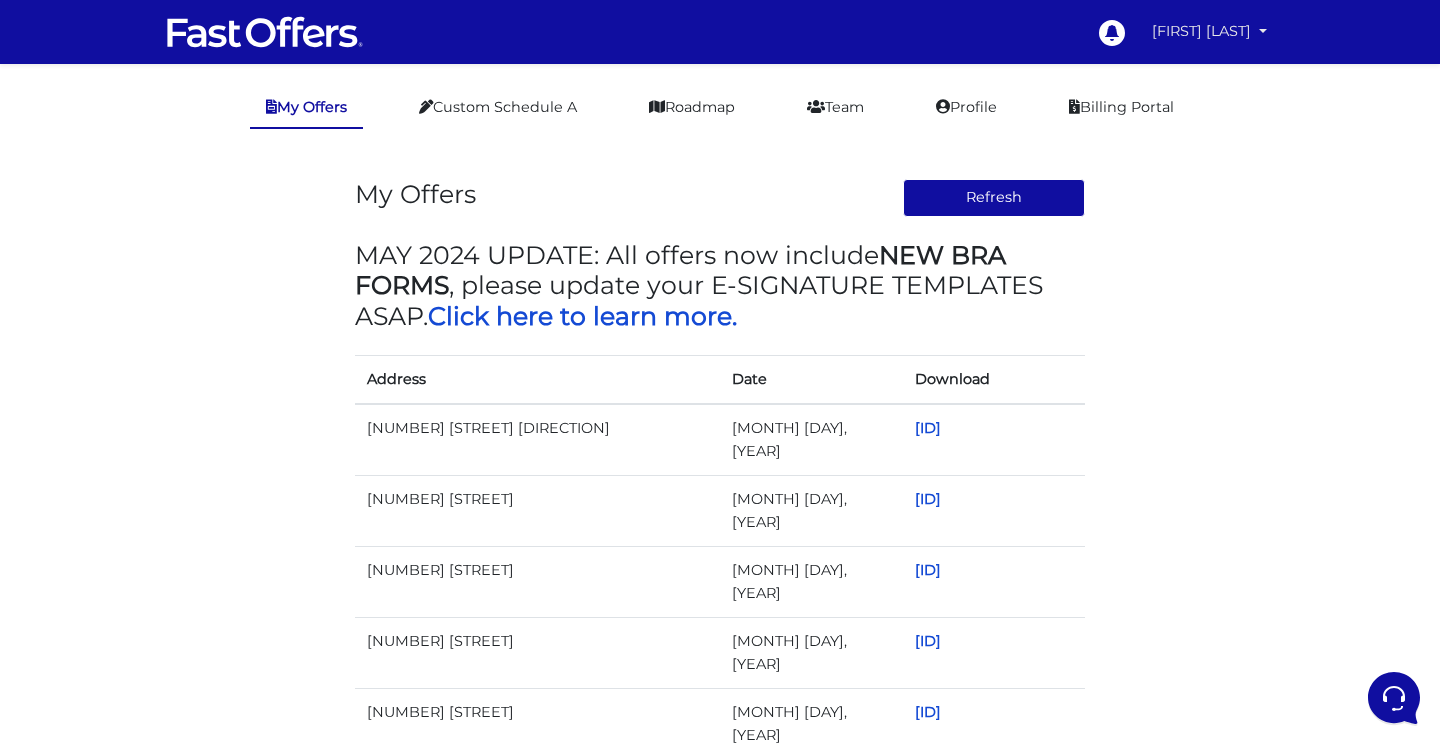 click on "[FIRST] [LAST]" at bounding box center [1209, 31] 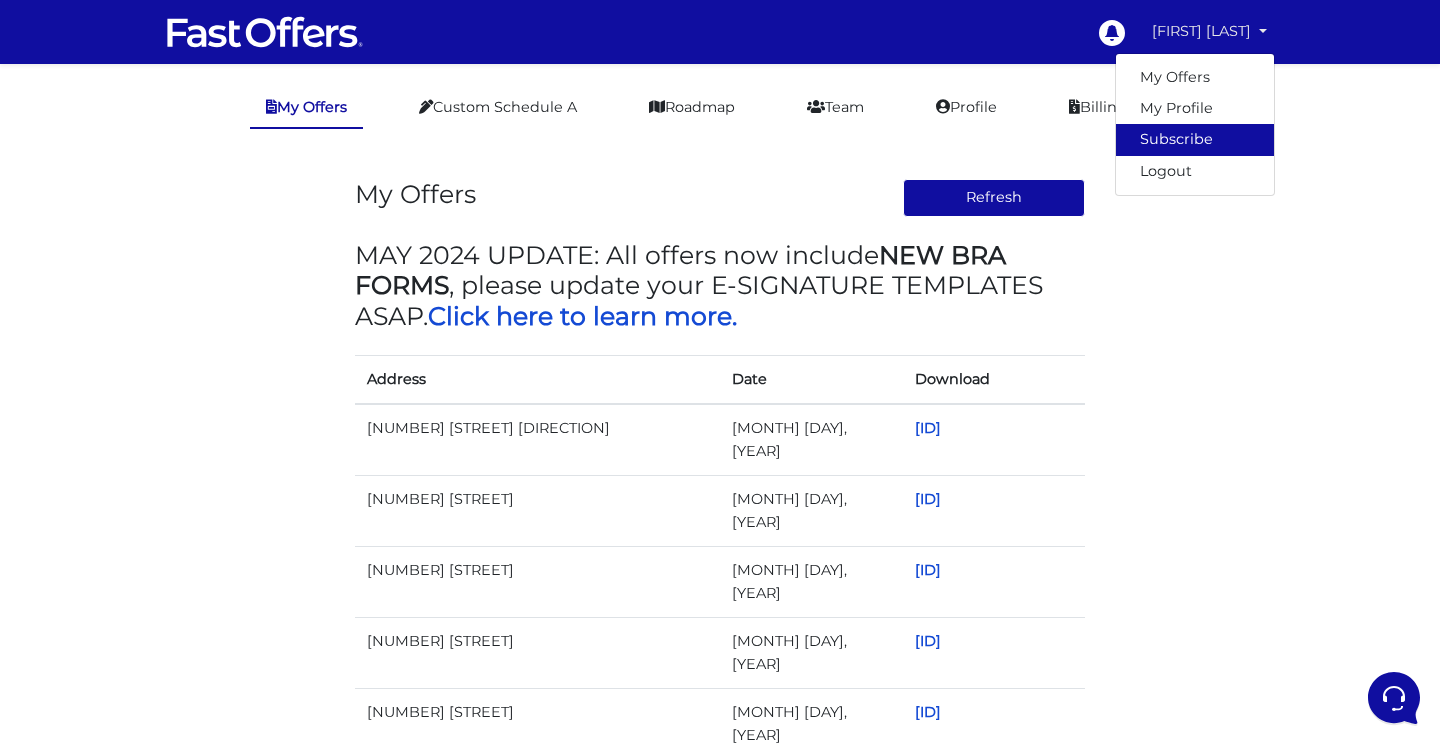 click on "Subscribe" at bounding box center (1195, 139) 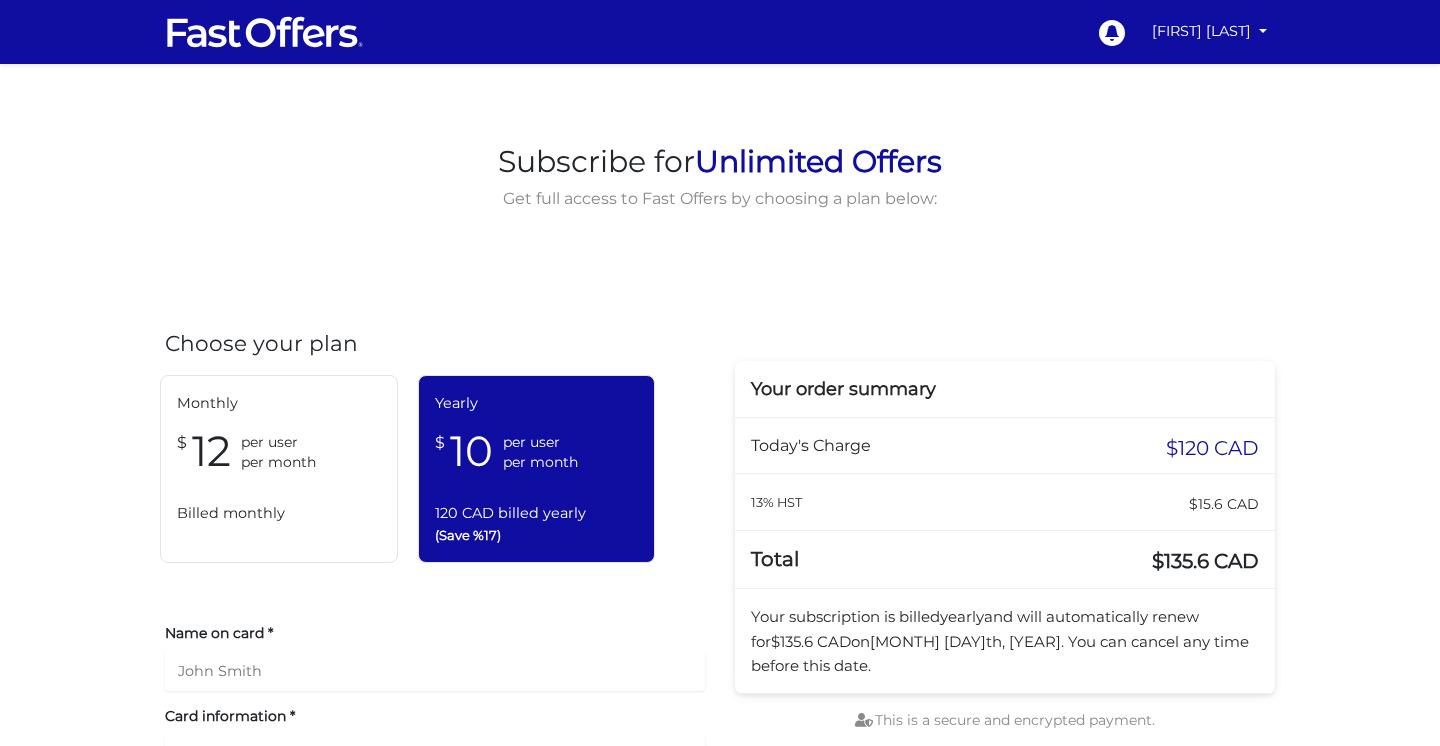 scroll, scrollTop: 0, scrollLeft: 0, axis: both 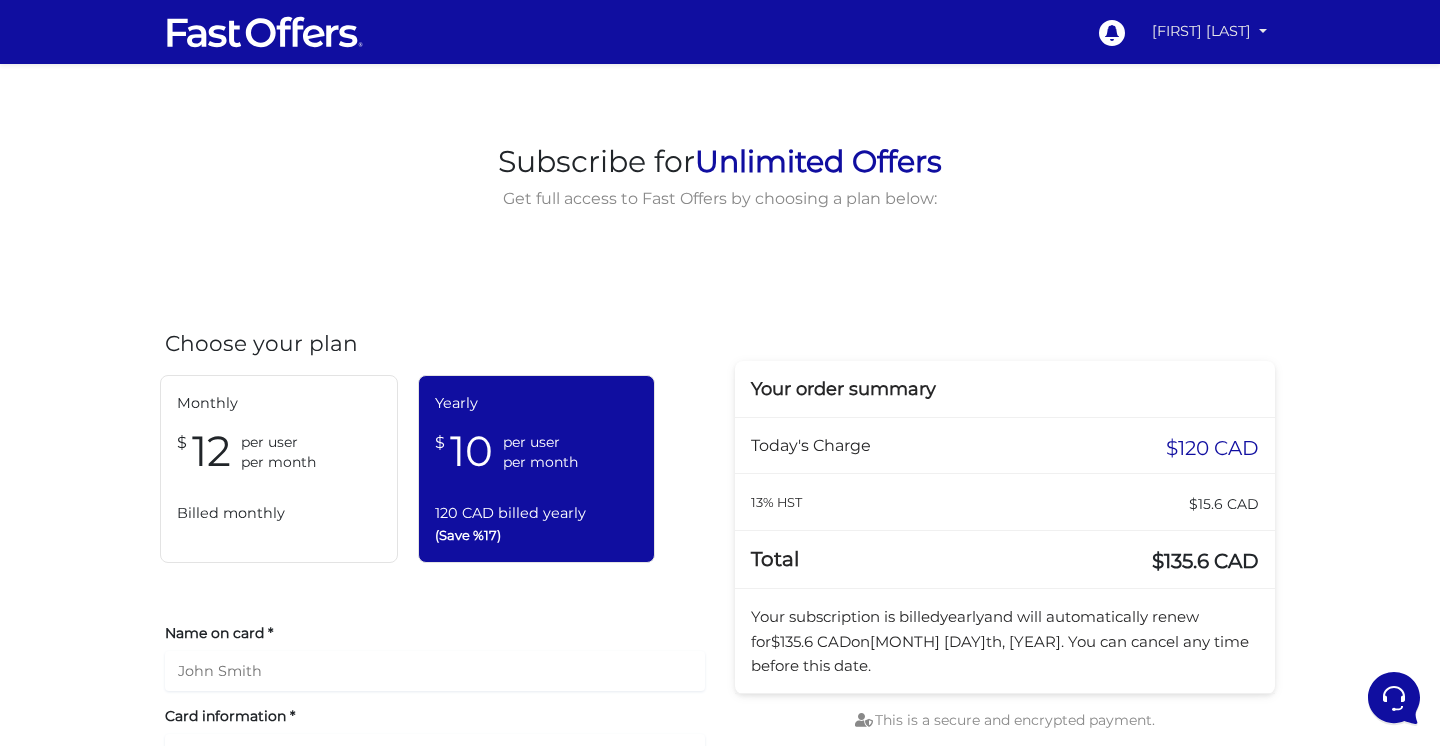 click on "[FIRST] [LAST]" at bounding box center (1209, 31) 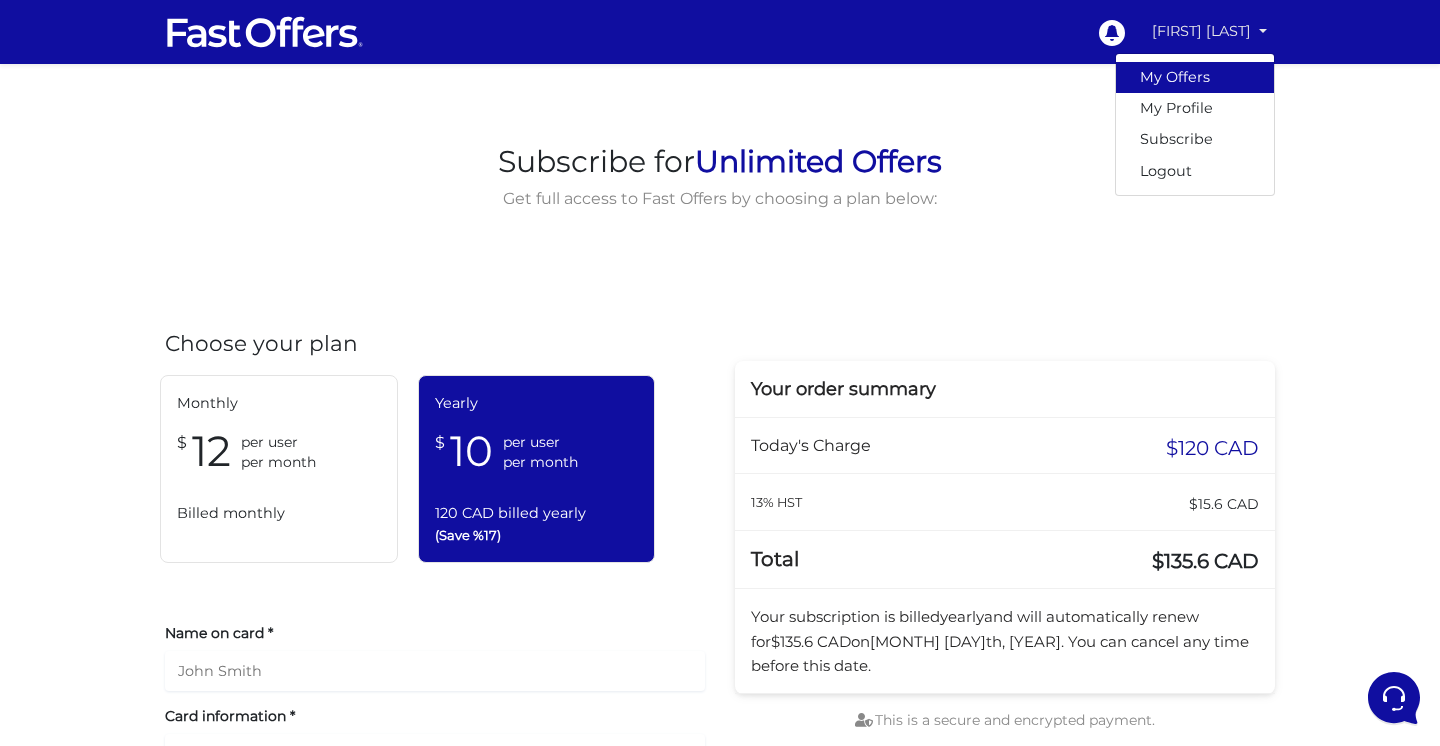 click on "My Offers" at bounding box center [1195, 77] 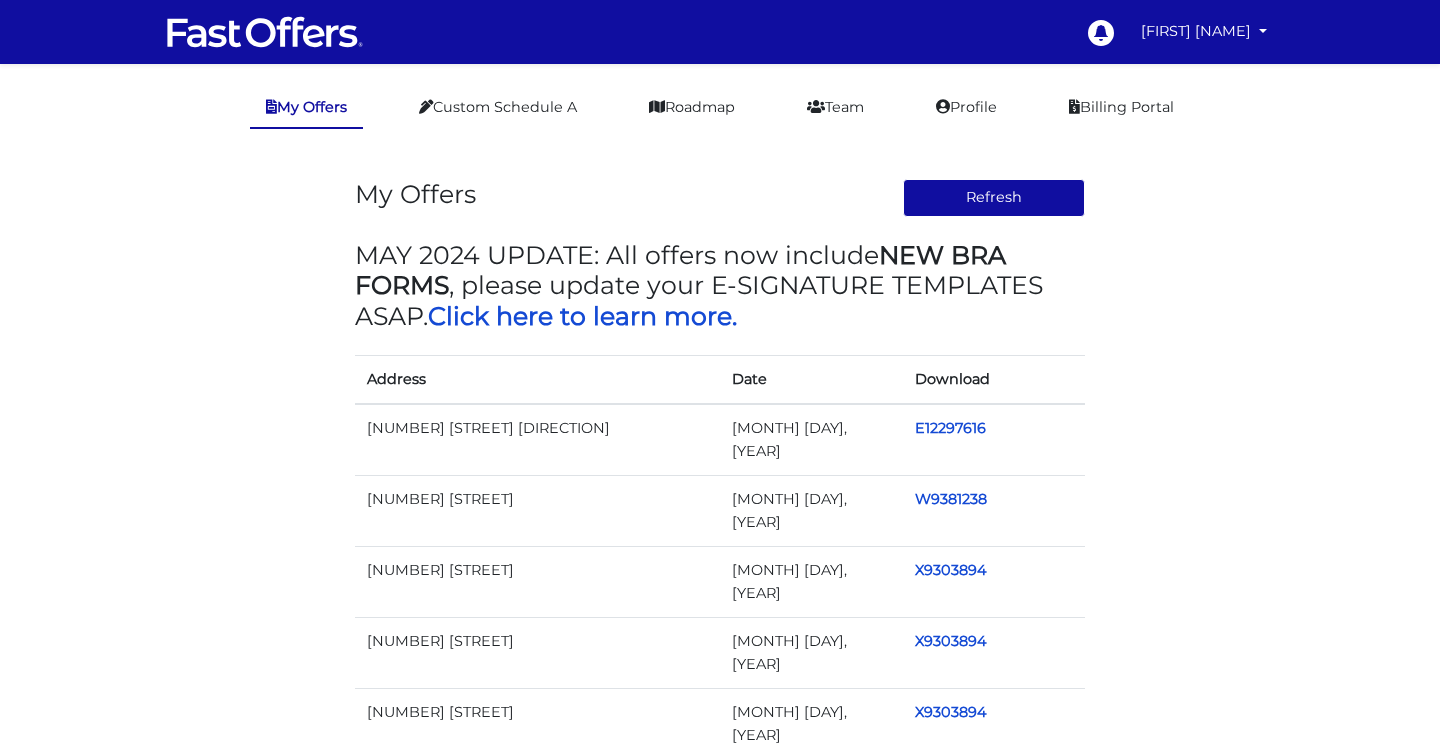 scroll, scrollTop: 0, scrollLeft: 0, axis: both 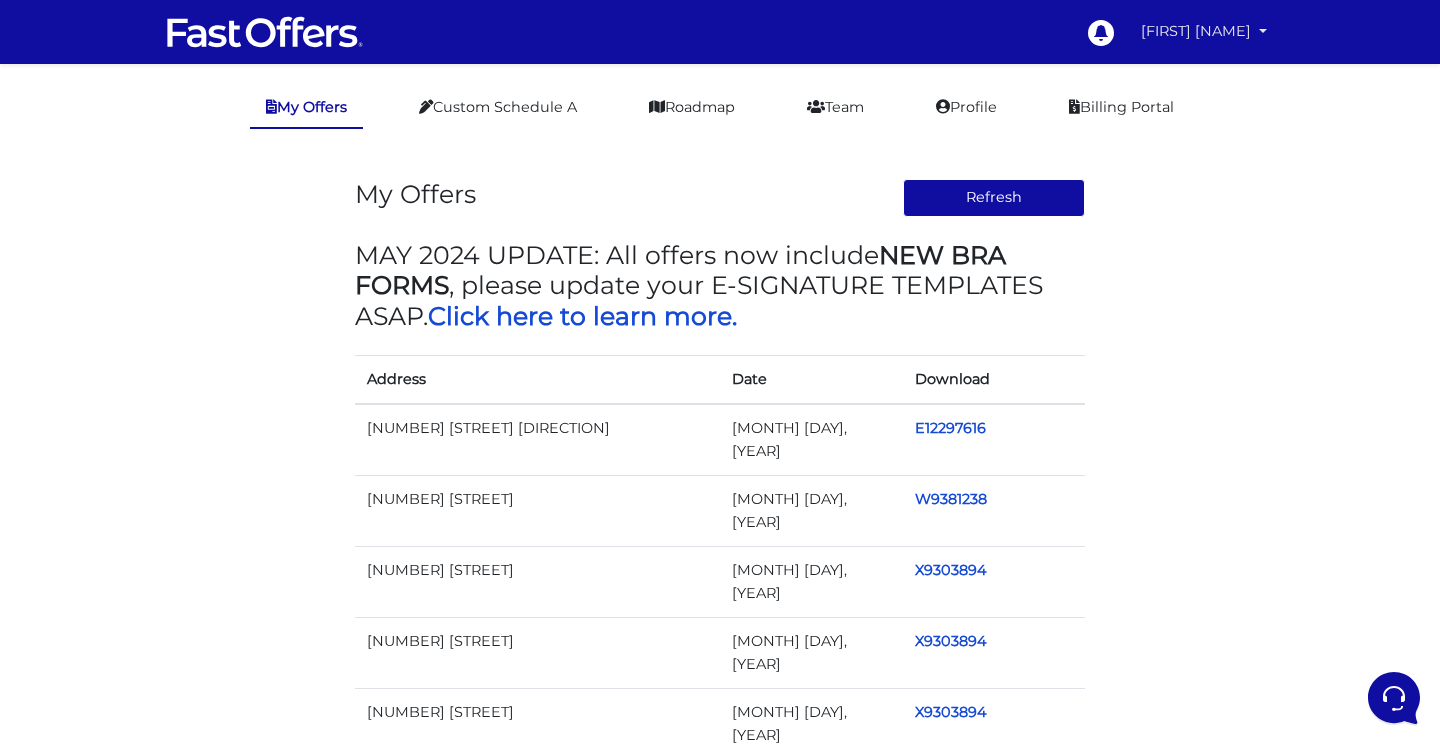 click on "[FIRST] [NAME]" at bounding box center [1204, 31] 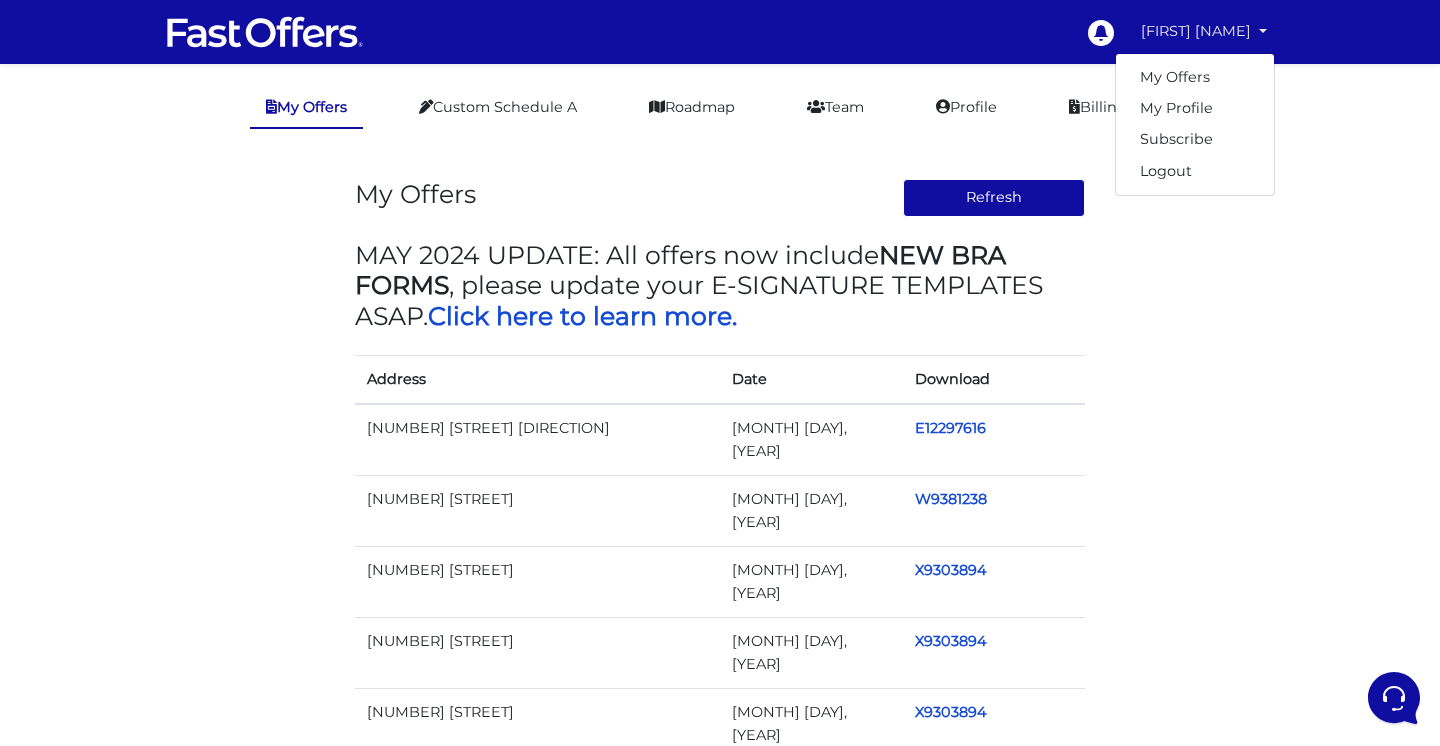 scroll, scrollTop: 0, scrollLeft: 0, axis: both 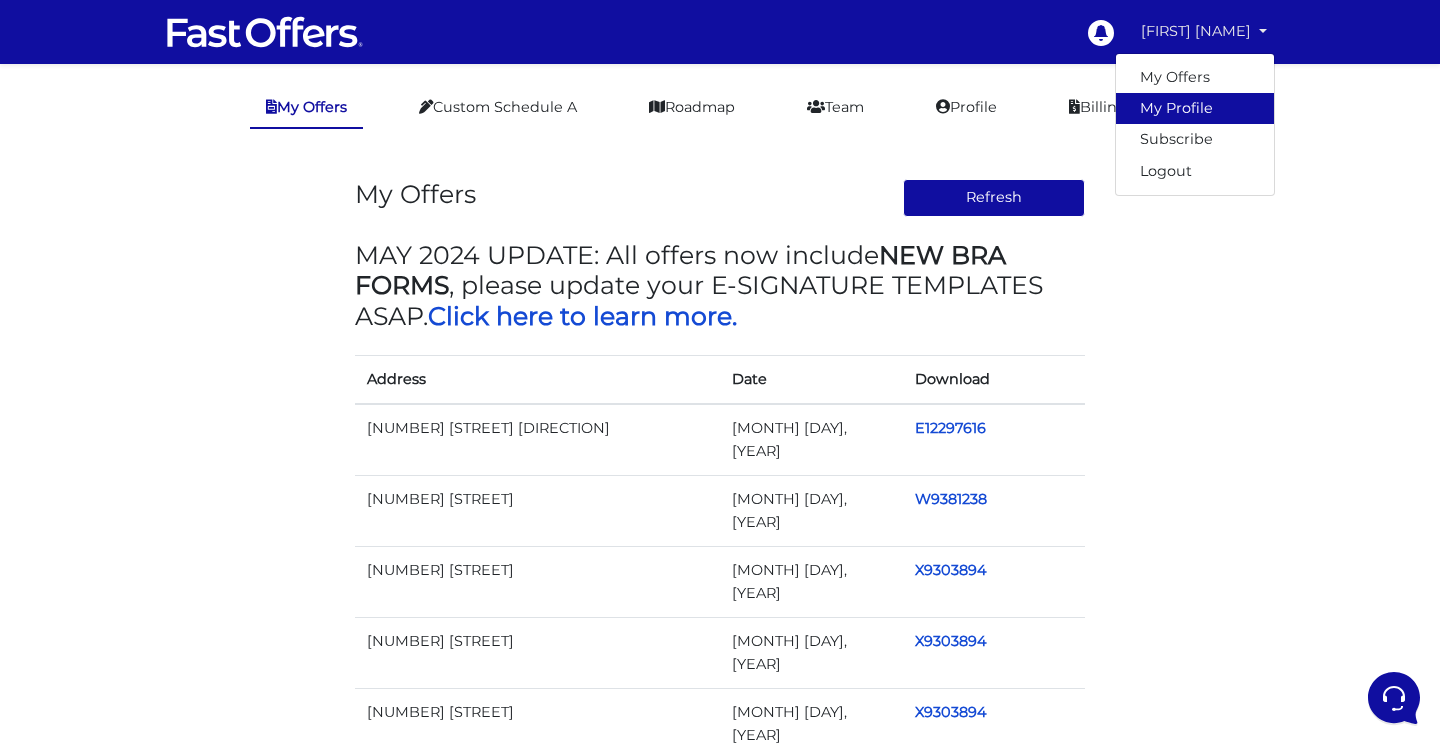 click on "My Profile" at bounding box center [1195, 108] 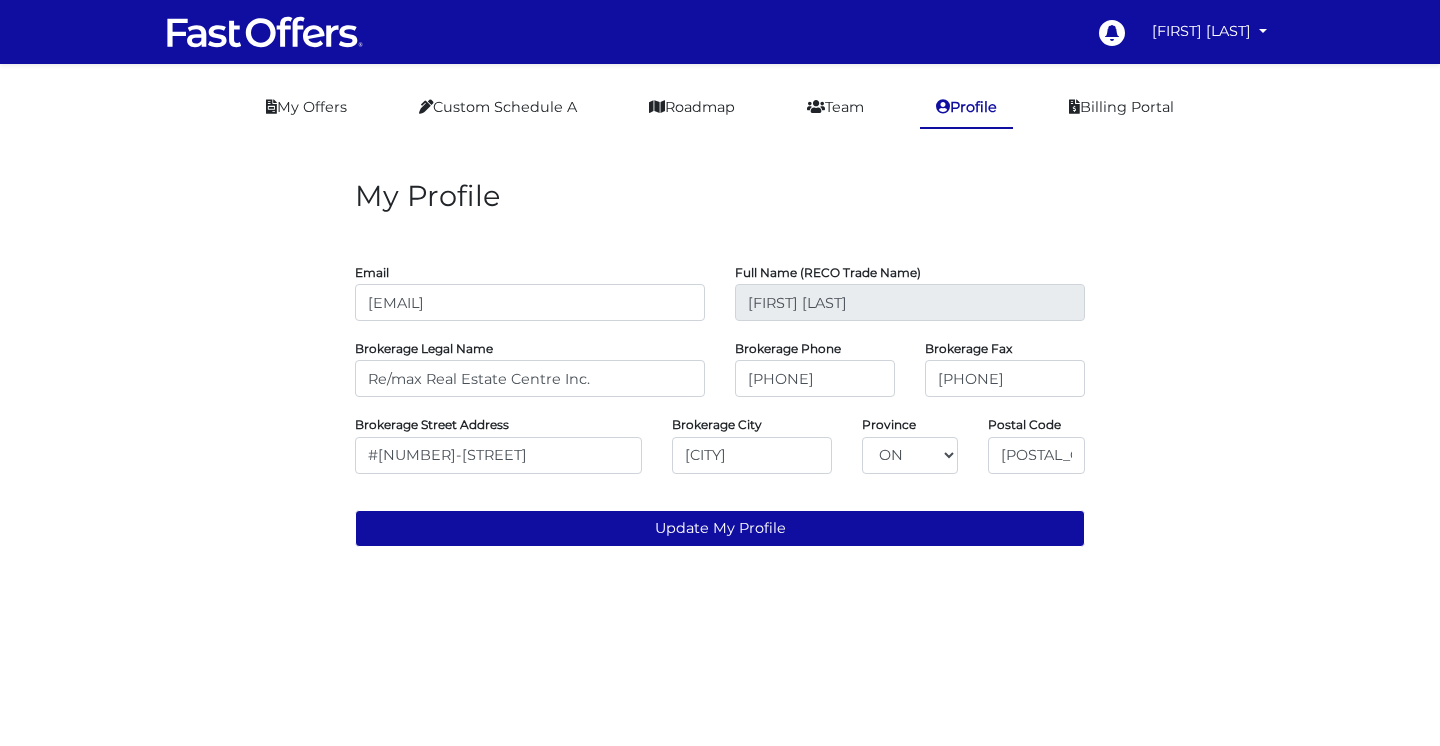 scroll, scrollTop: 0, scrollLeft: 0, axis: both 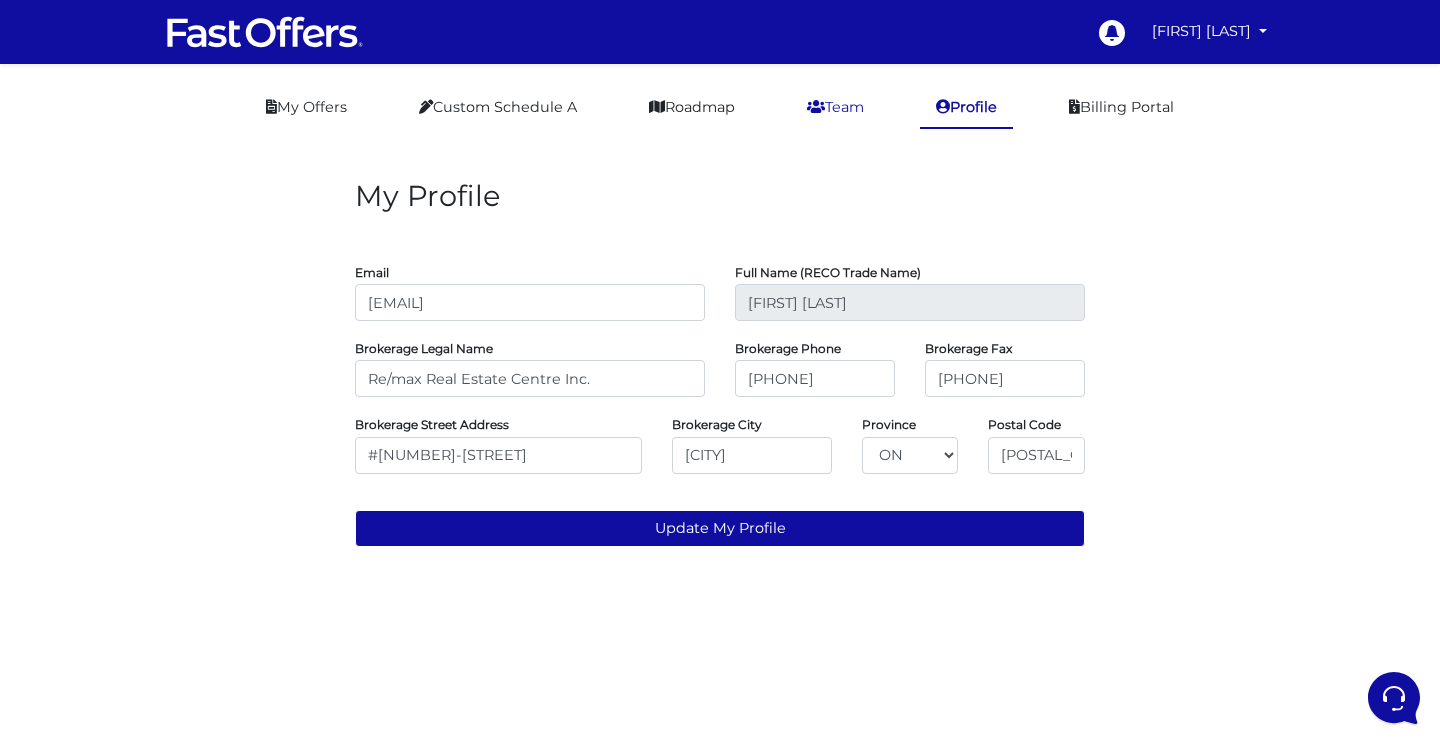click on "Team" at bounding box center [835, 107] 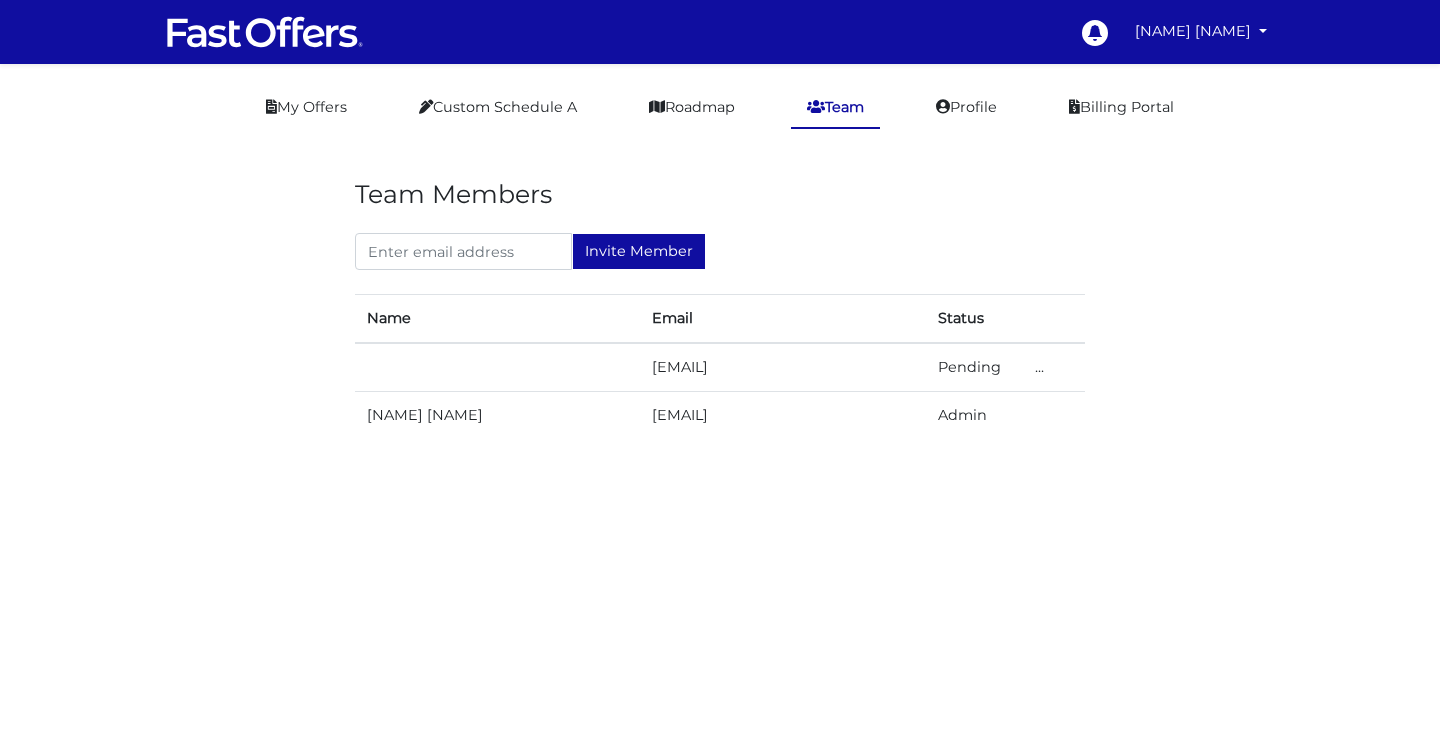 scroll, scrollTop: 0, scrollLeft: 0, axis: both 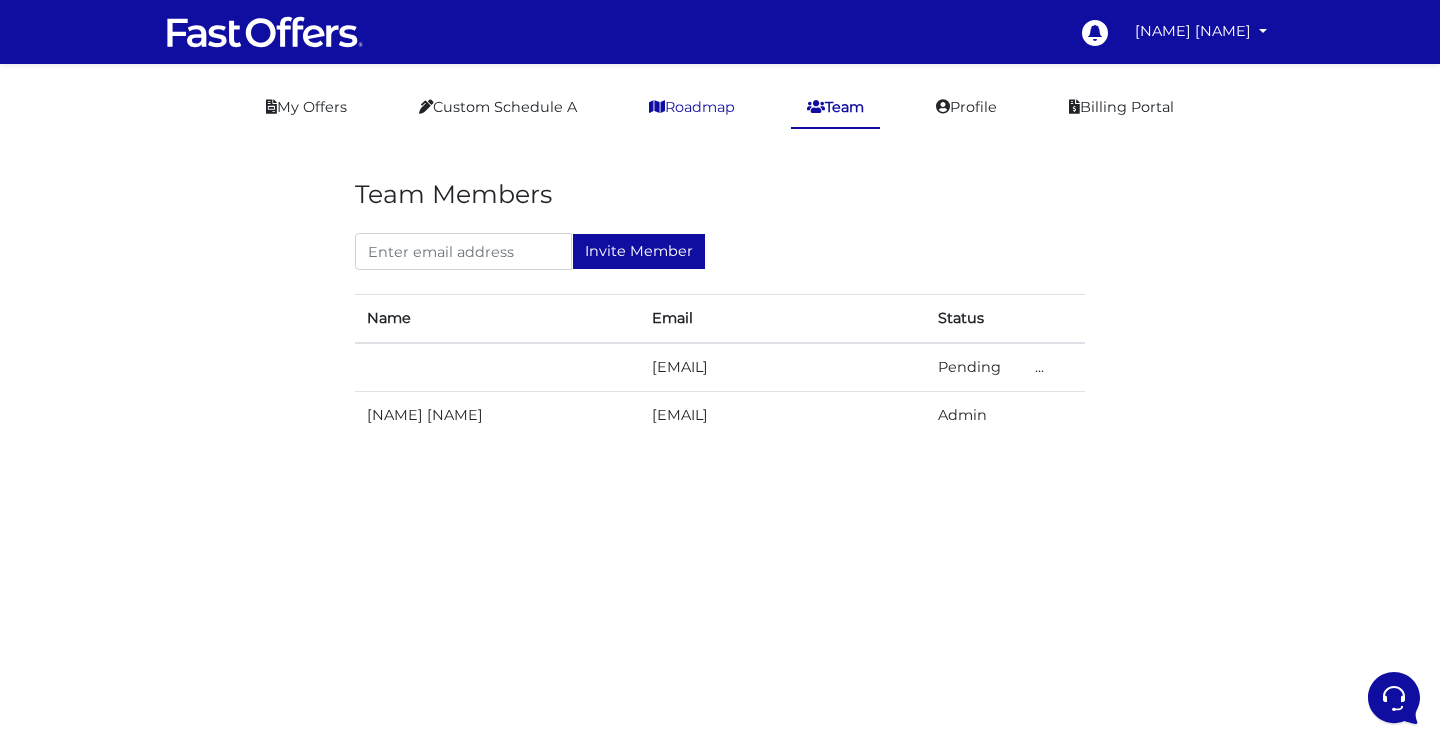 click on "Roadmap" at bounding box center [692, 107] 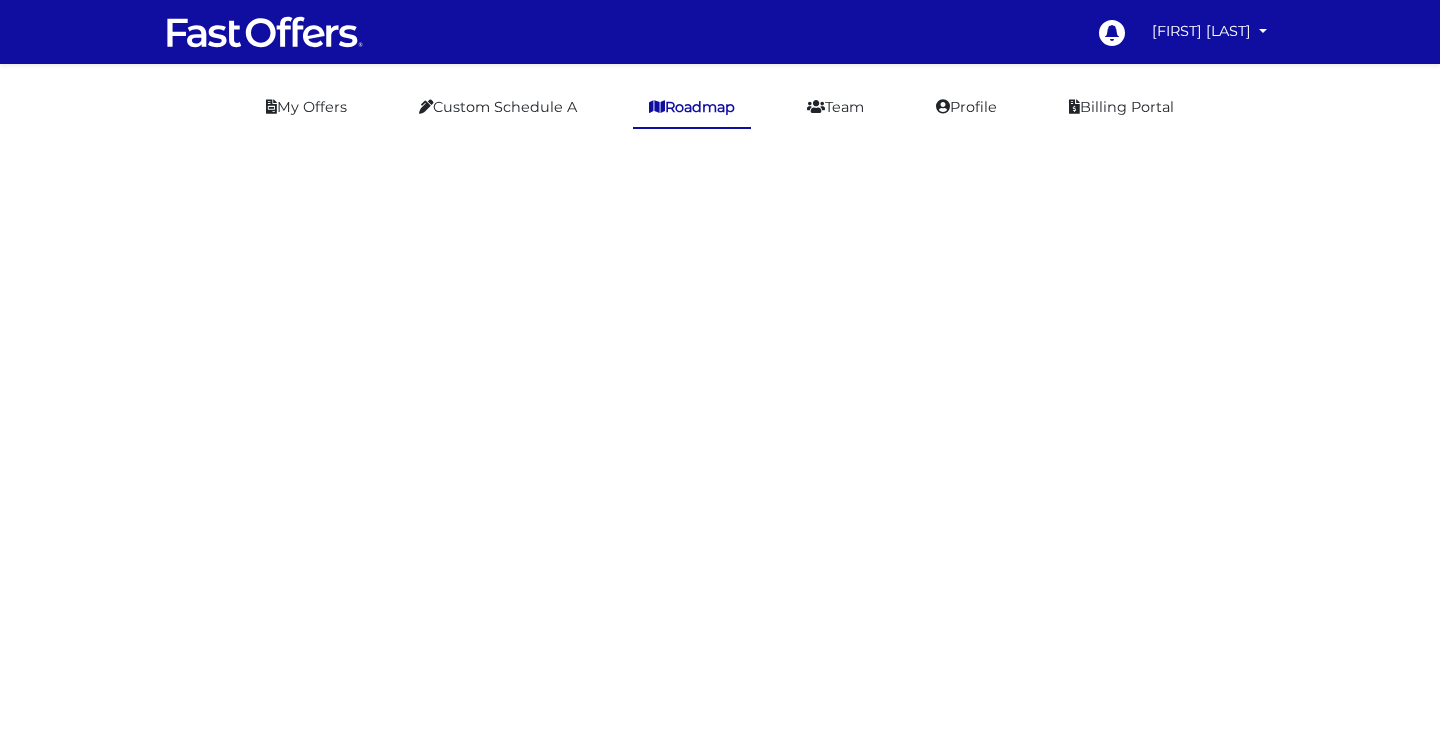 scroll, scrollTop: 0, scrollLeft: 0, axis: both 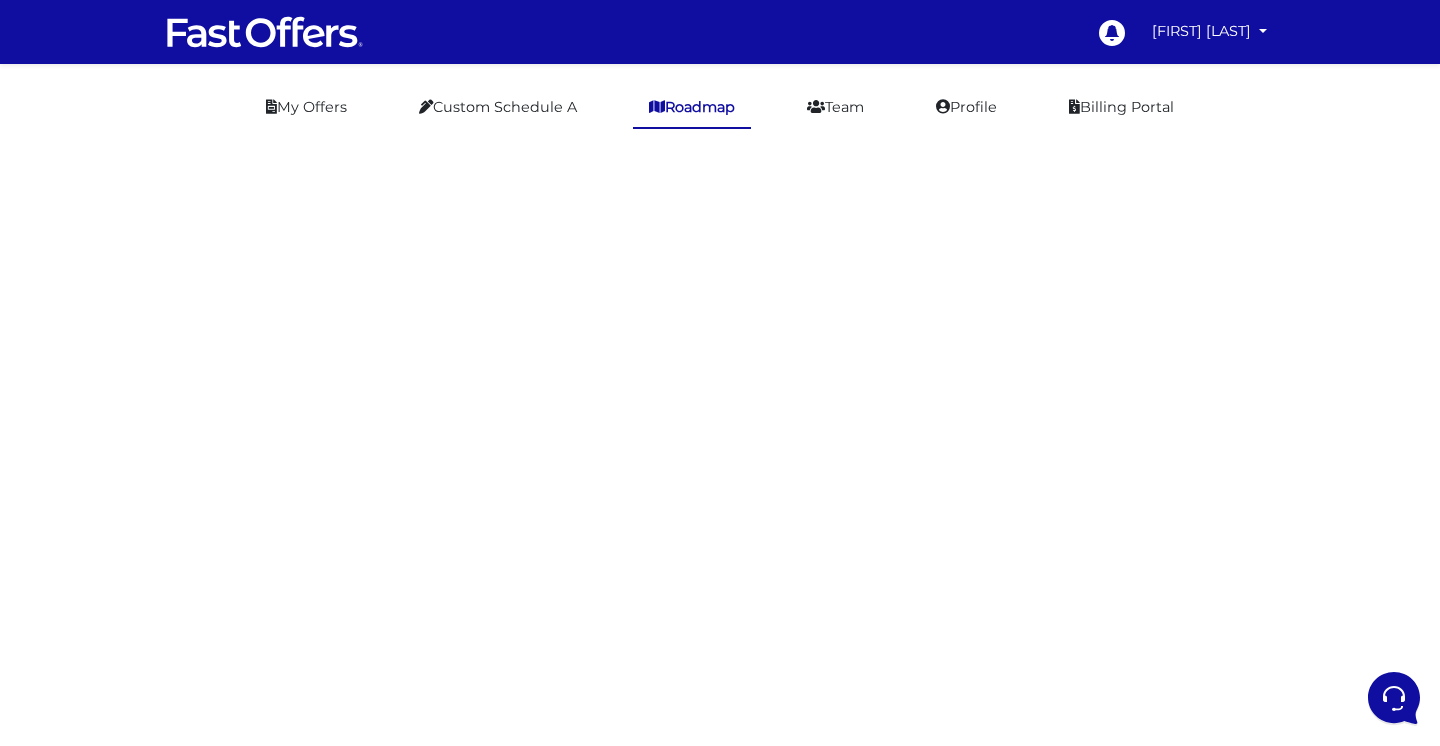 click at bounding box center (265, 32) 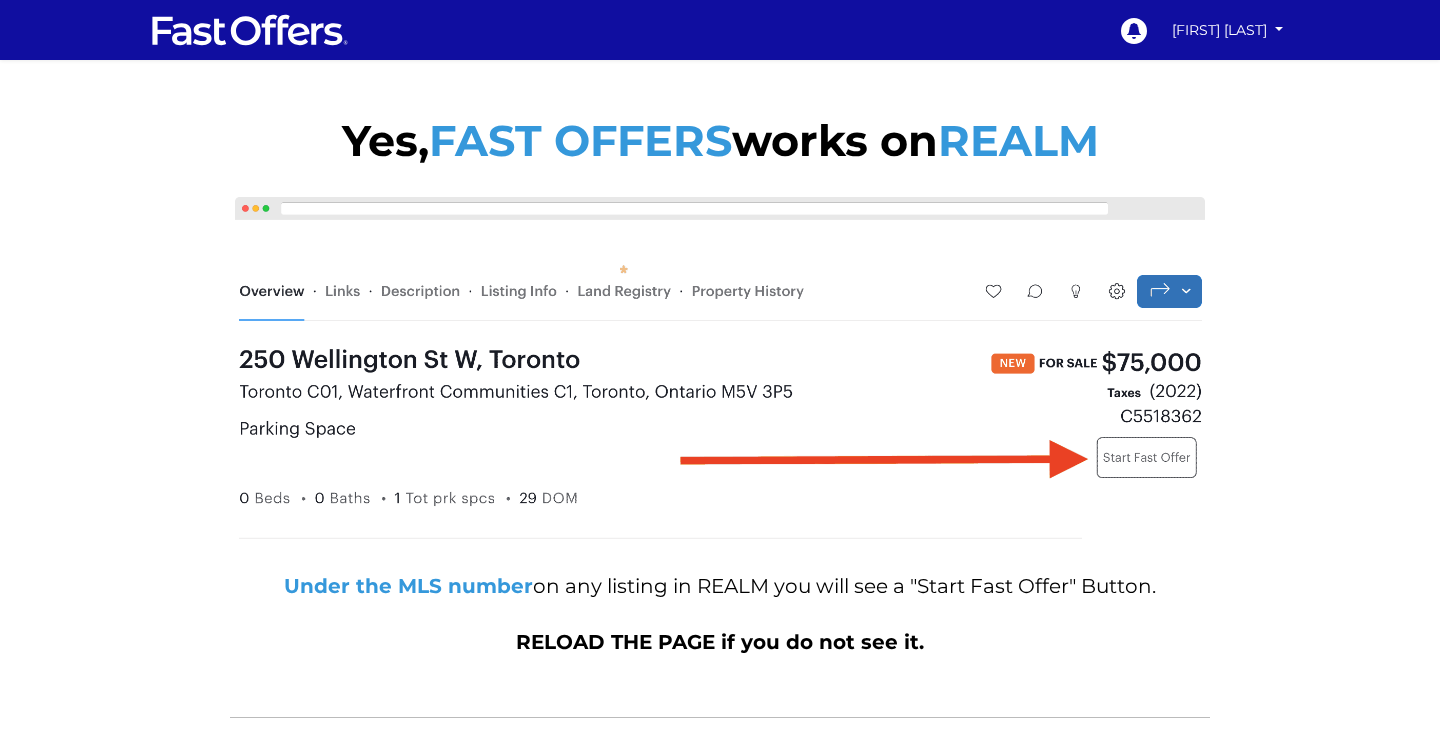 scroll, scrollTop: 0, scrollLeft: 0, axis: both 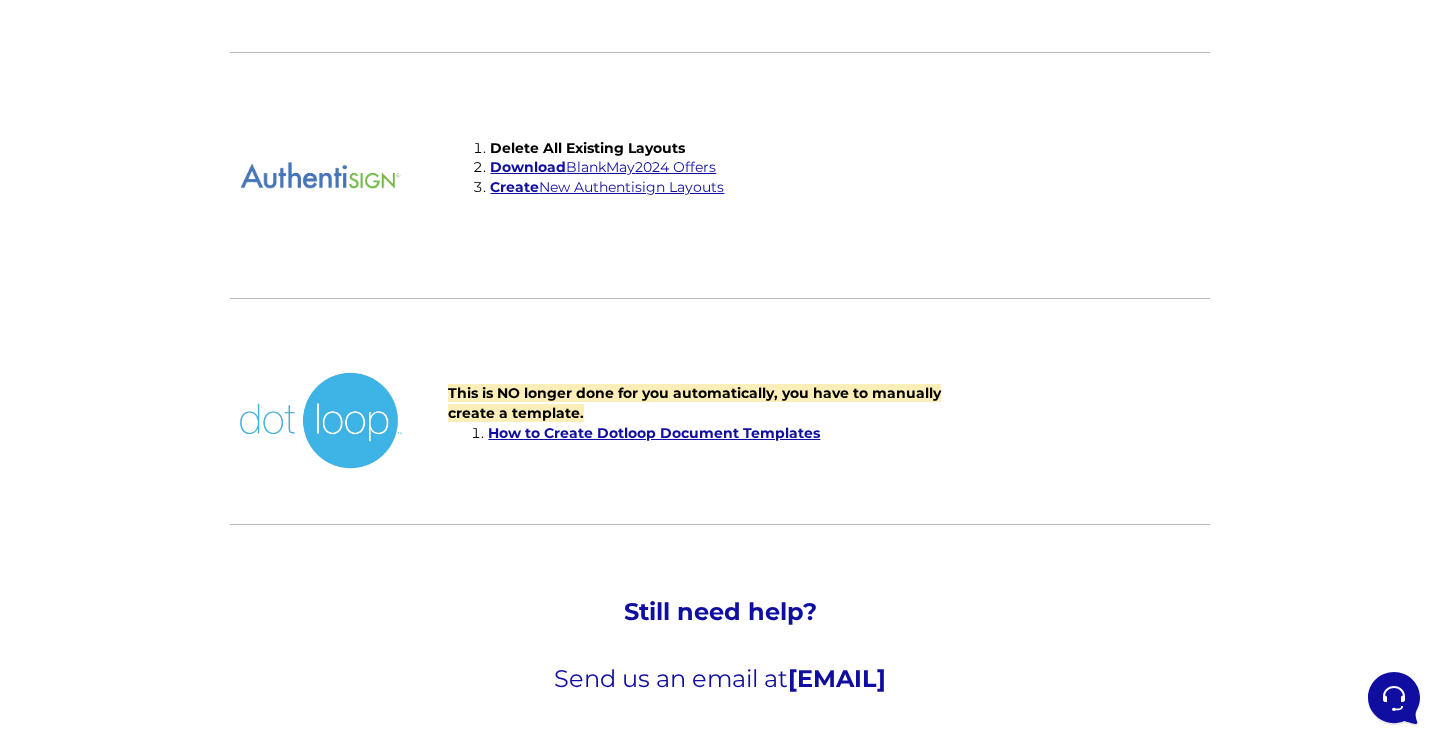 drag, startPoint x: 988, startPoint y: 689, endPoint x: 705, endPoint y: 686, distance: 283.0159 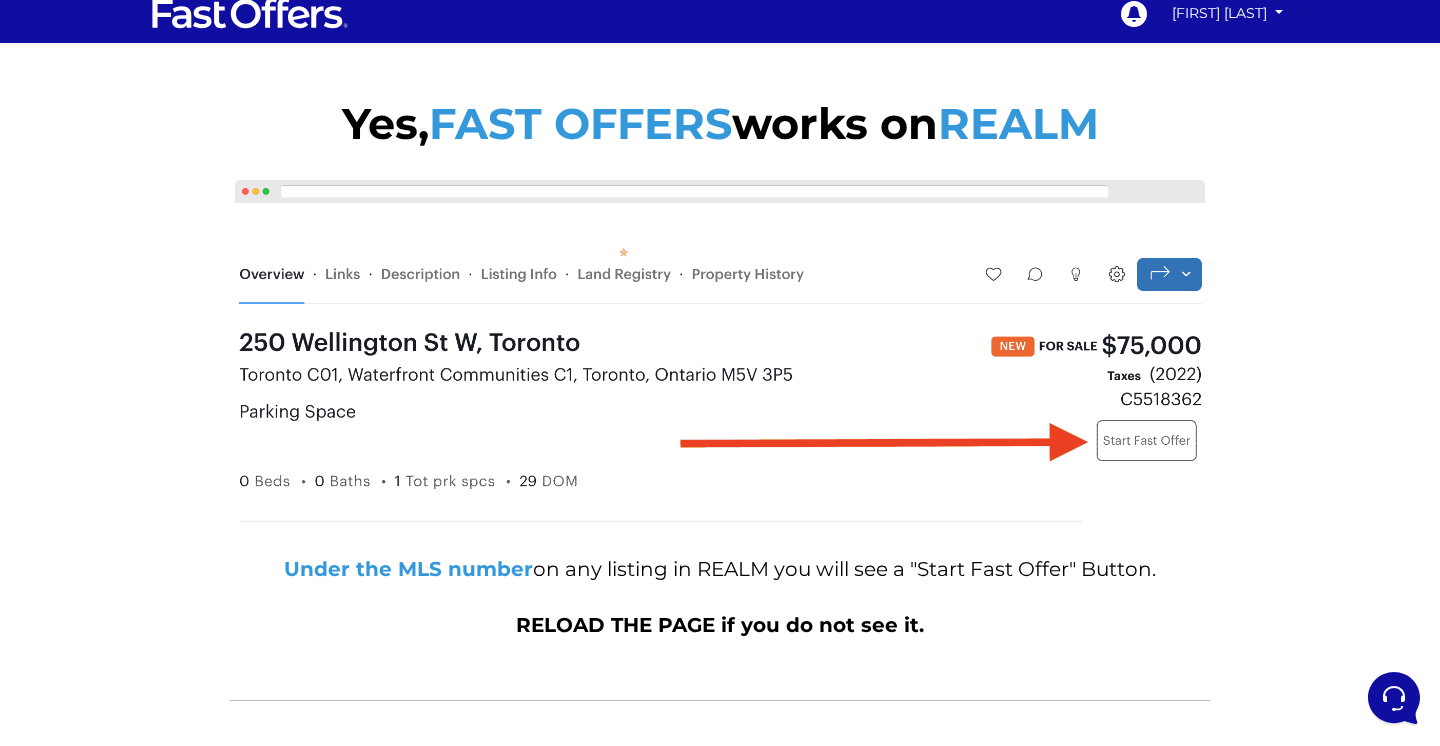 scroll, scrollTop: 0, scrollLeft: 0, axis: both 